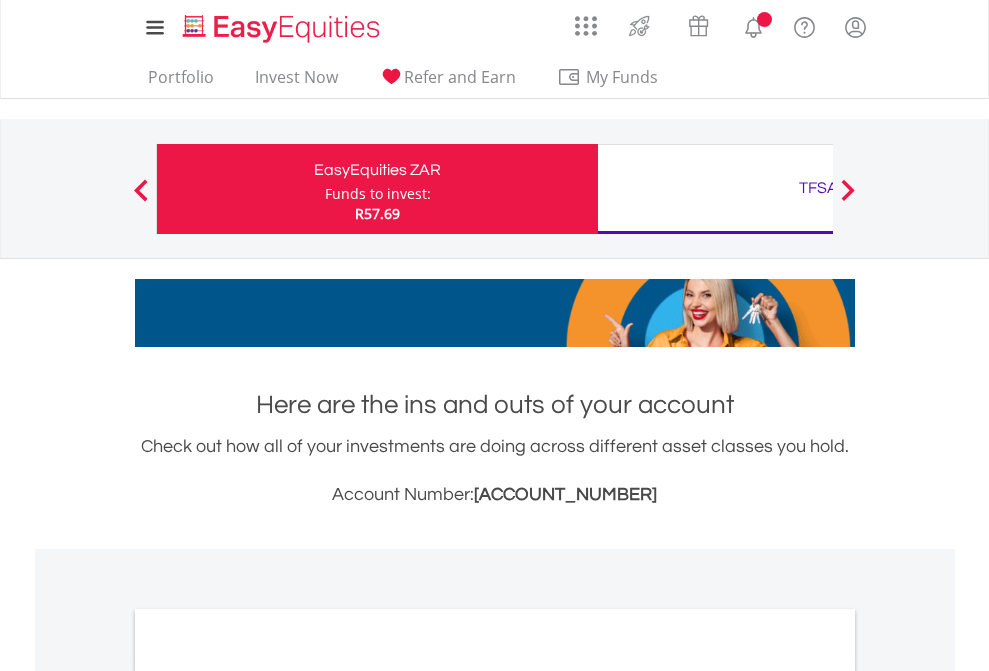 scroll, scrollTop: 0, scrollLeft: 0, axis: both 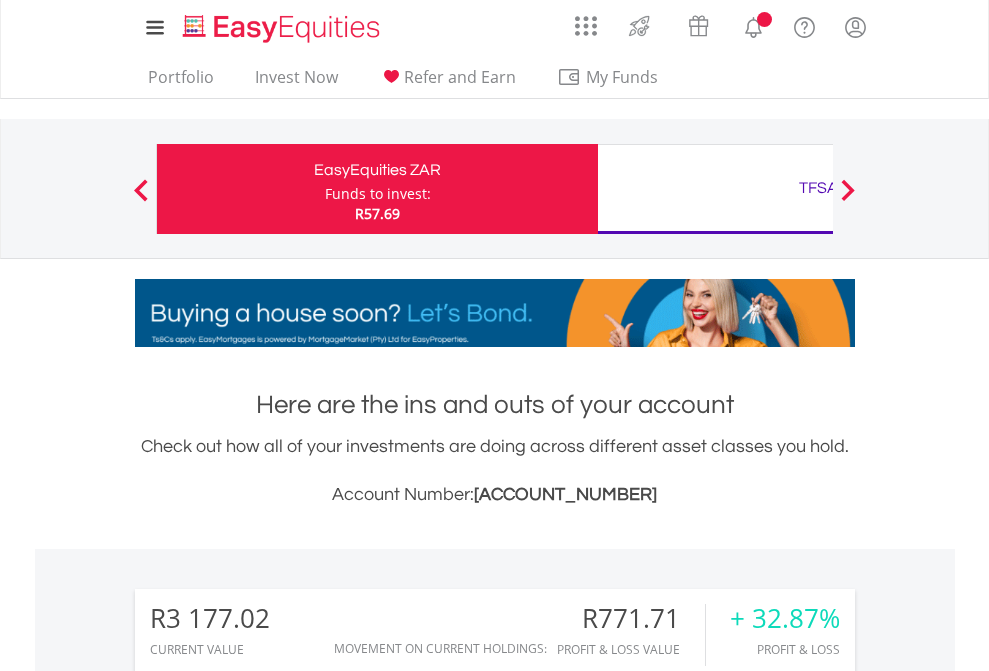 click on "Funds to invest:" at bounding box center (378, 194) 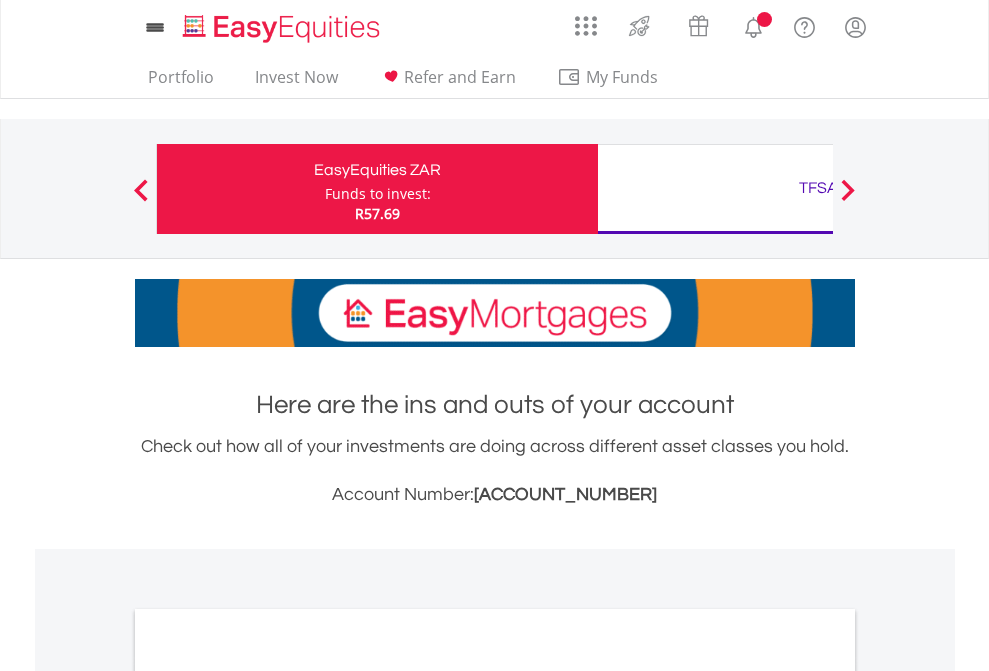 scroll, scrollTop: 0, scrollLeft: 0, axis: both 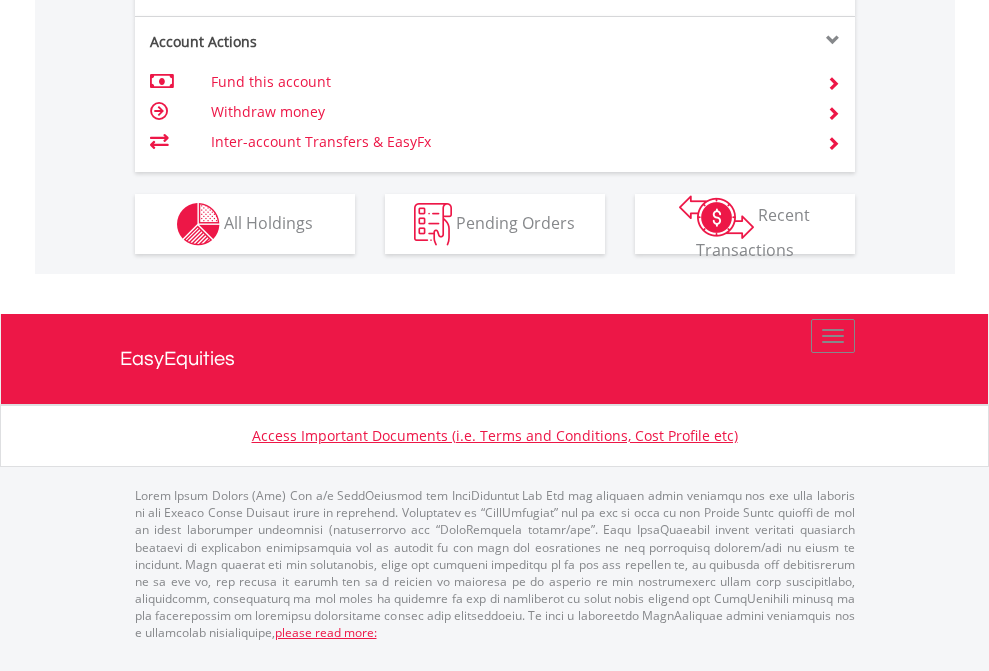 click on "Investment types" at bounding box center [706, -337] 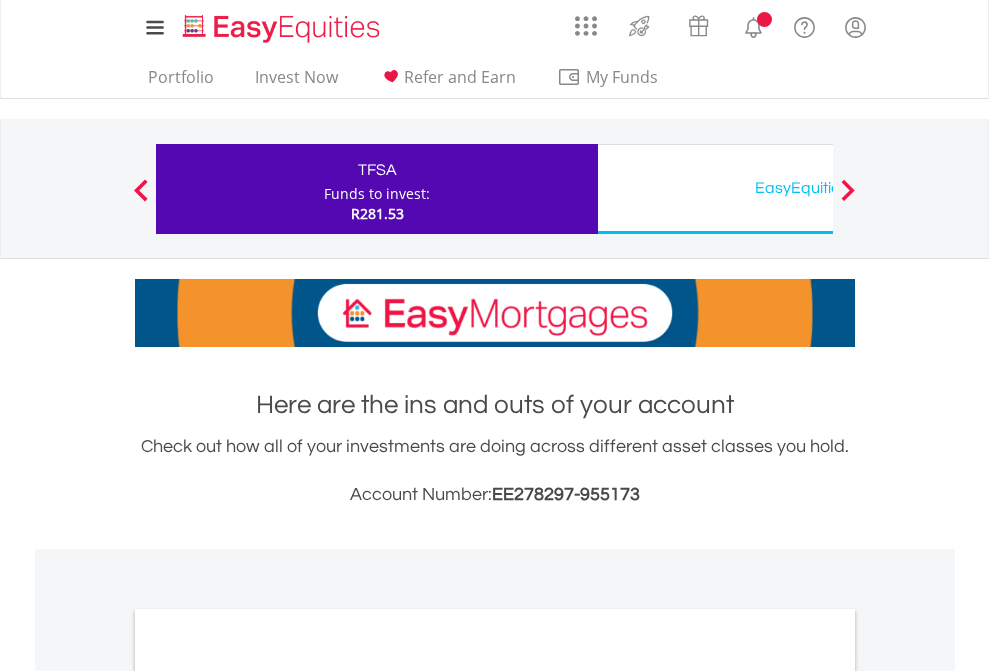 scroll, scrollTop: 0, scrollLeft: 0, axis: both 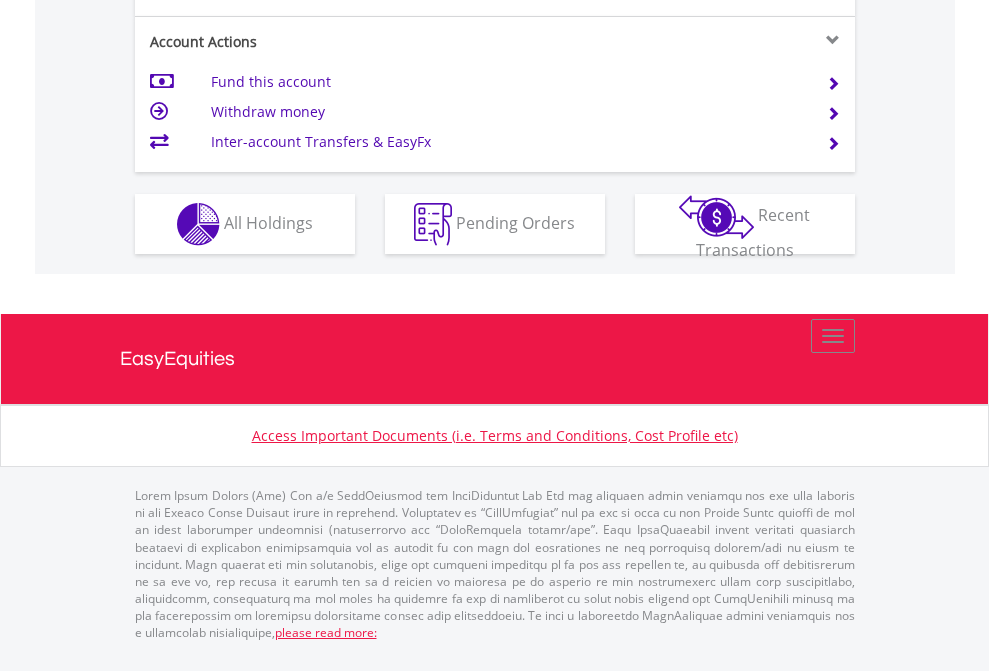 click on "Investment types" at bounding box center (706, -337) 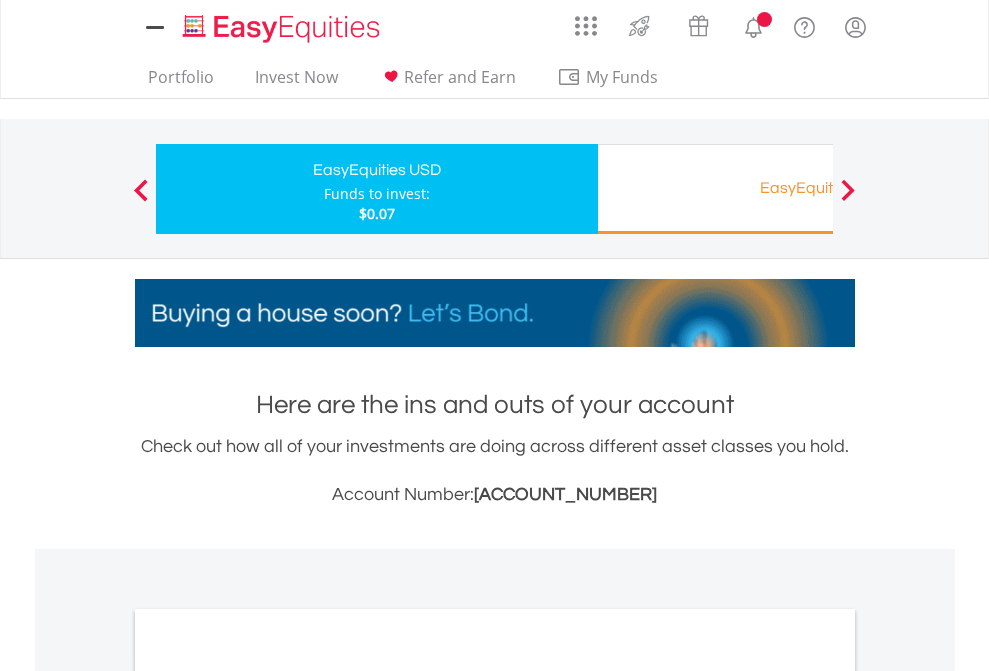 scroll, scrollTop: 0, scrollLeft: 0, axis: both 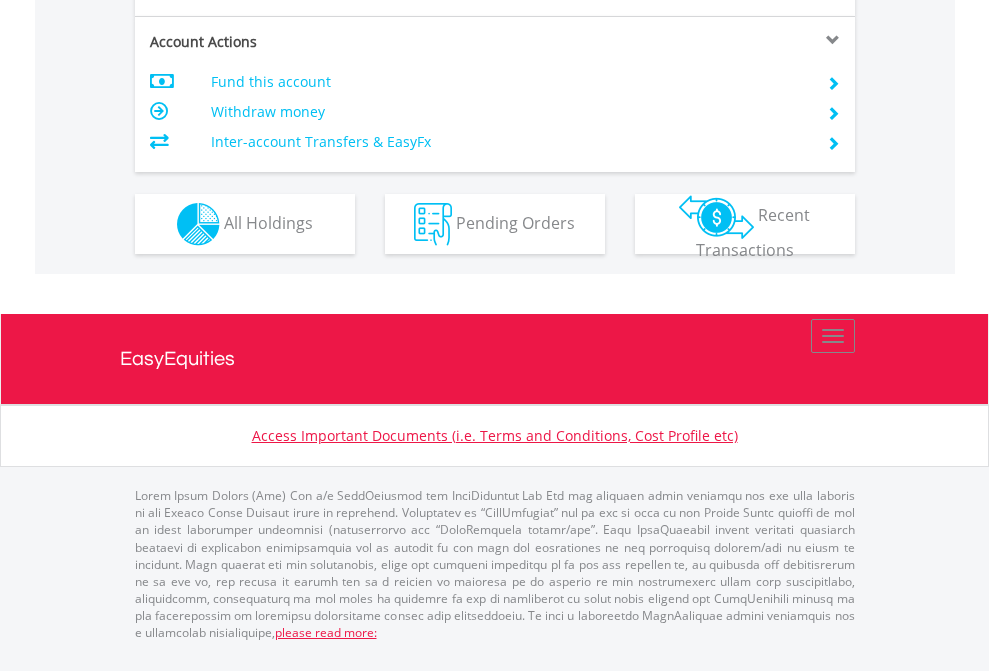 click on "Investment types" at bounding box center (706, -337) 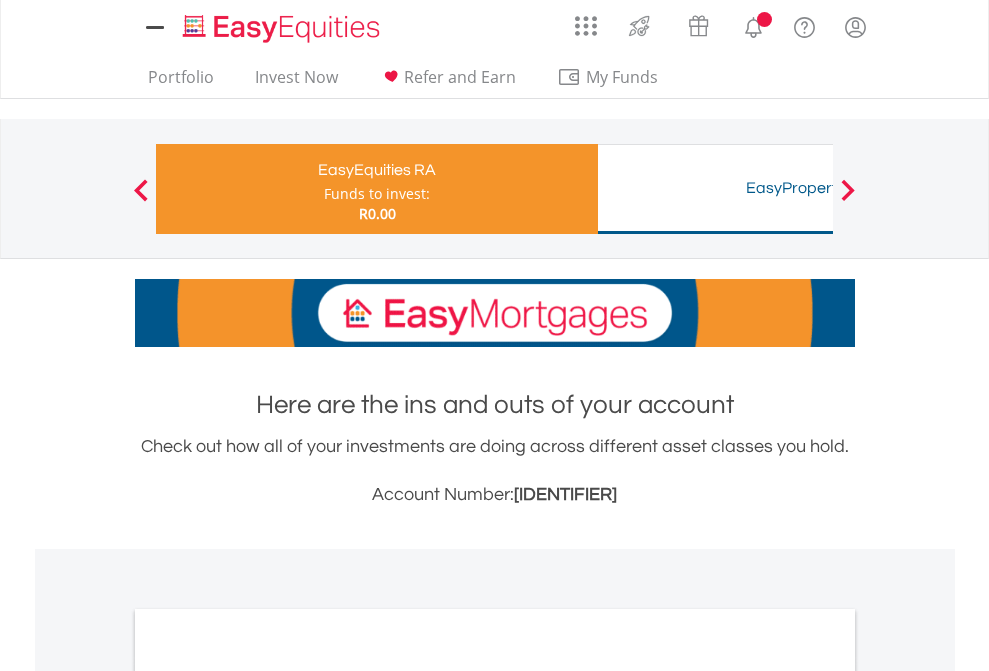 scroll, scrollTop: 0, scrollLeft: 0, axis: both 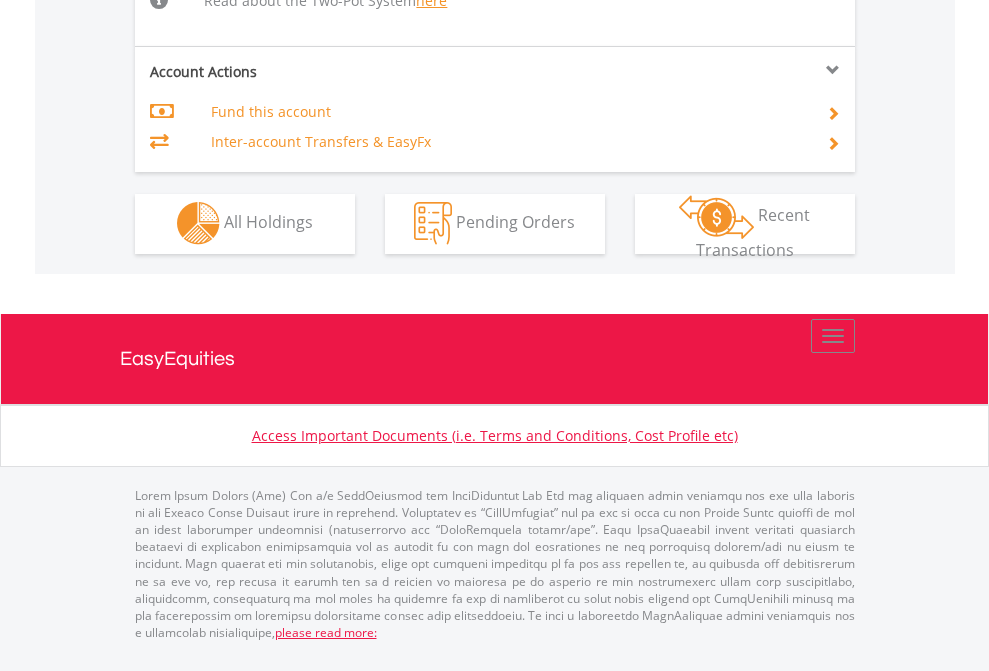 click on "Investment types" at bounding box center (706, -534) 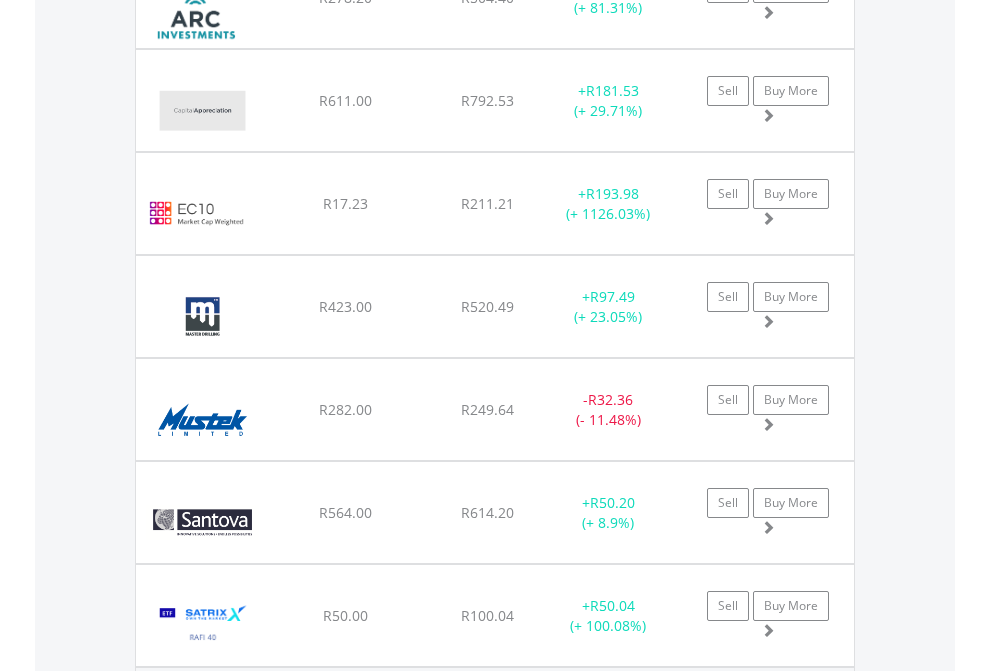 scroll, scrollTop: 2345, scrollLeft: 0, axis: vertical 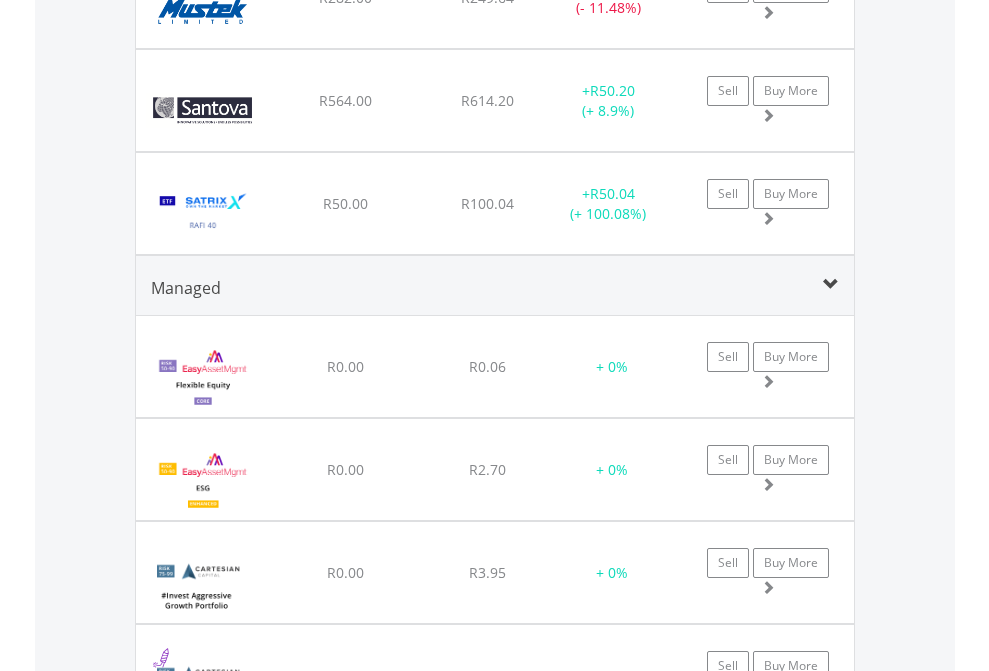 click on "TFSA" at bounding box center (818, -2157) 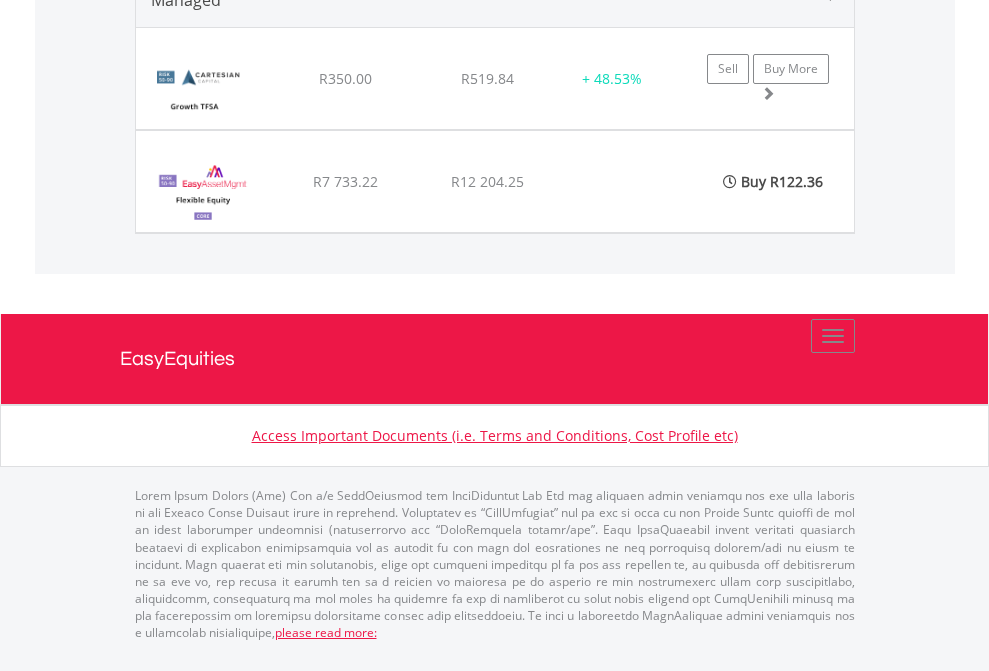 click on "EasyEquities USD" at bounding box center [818, -1234] 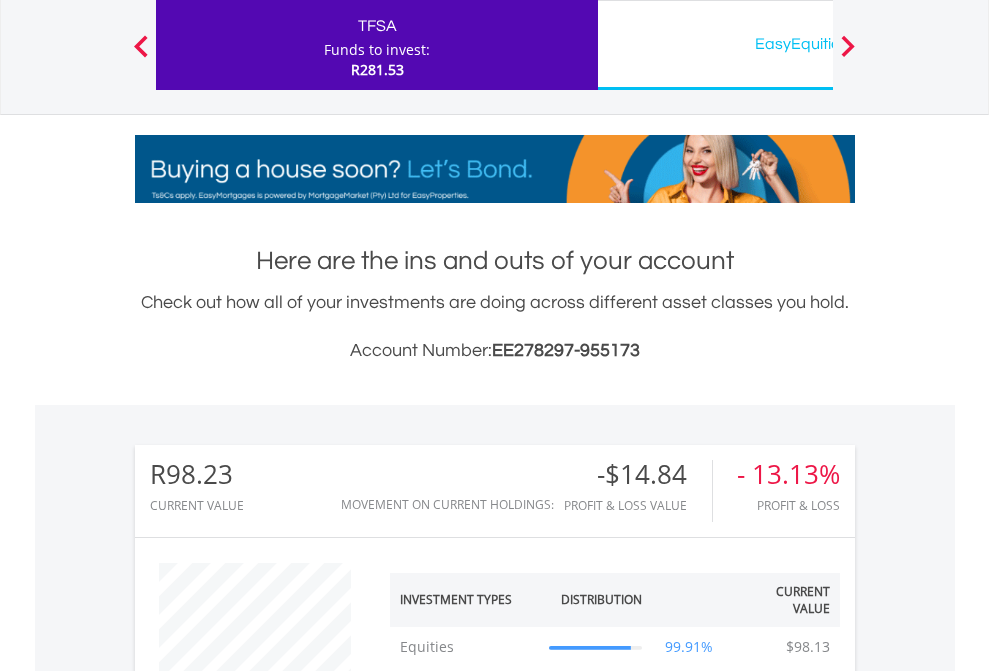 scroll, scrollTop: 999808, scrollLeft: 999687, axis: both 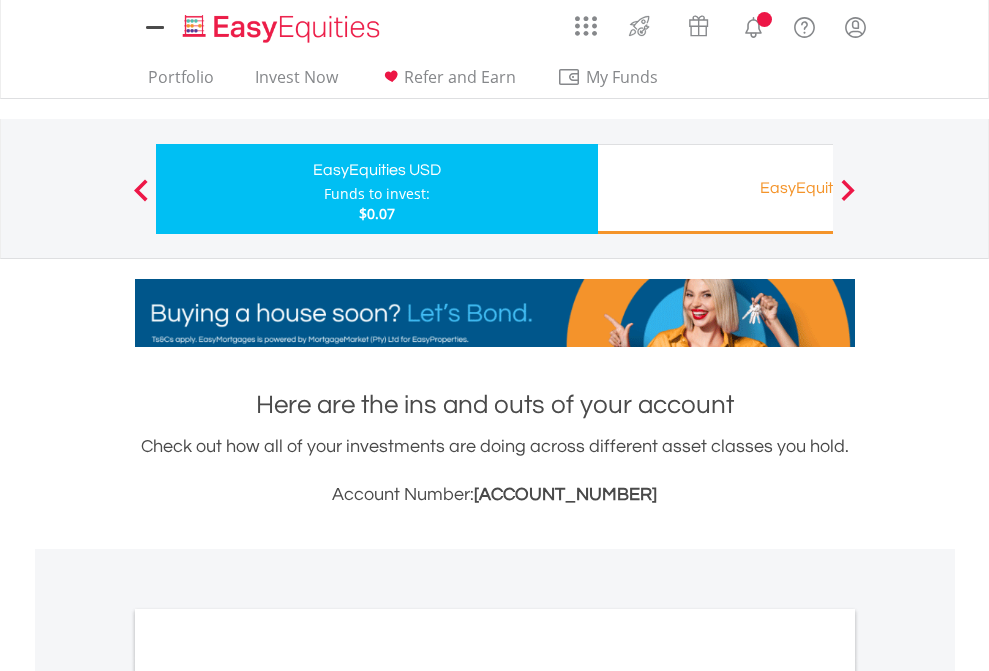 click on "All Holdings" at bounding box center [268, 1096] 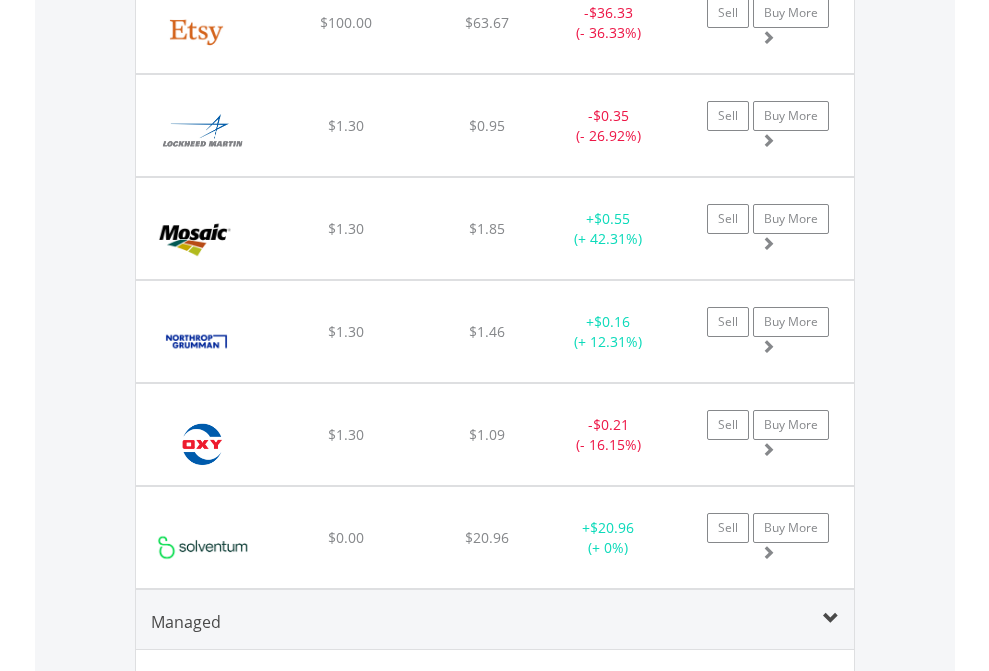 scroll, scrollTop: 2265, scrollLeft: 0, axis: vertical 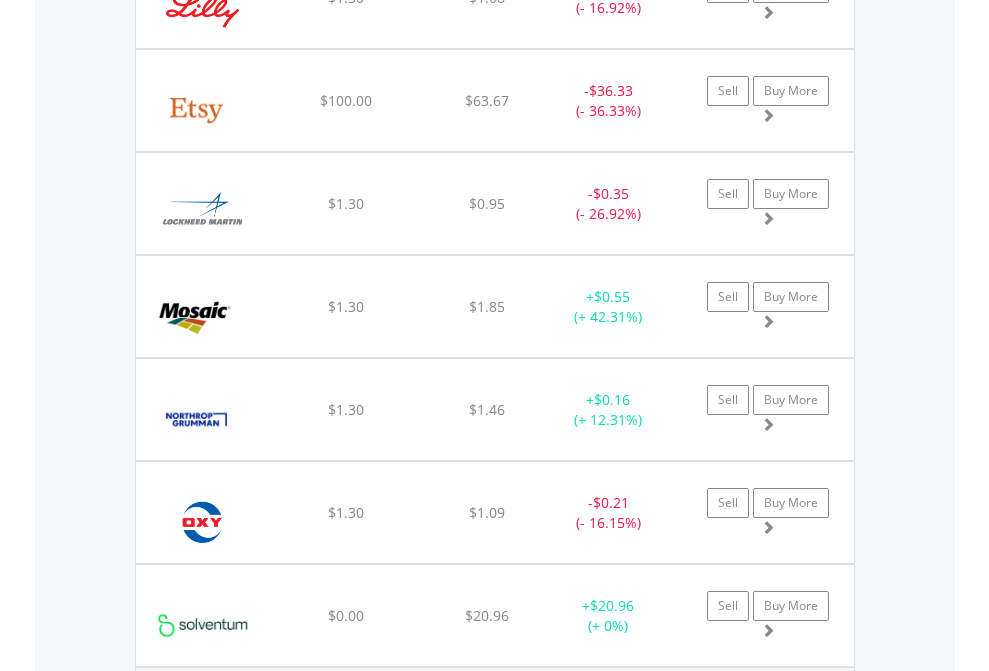 click on "EasyEquities RA" at bounding box center [818, -2077] 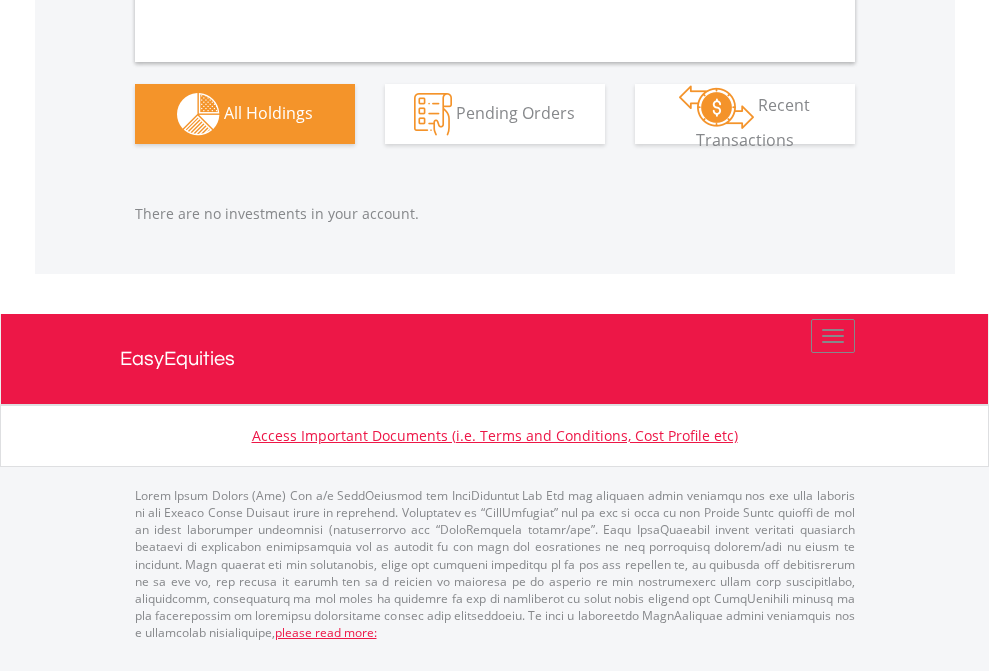 scroll, scrollTop: 1980, scrollLeft: 0, axis: vertical 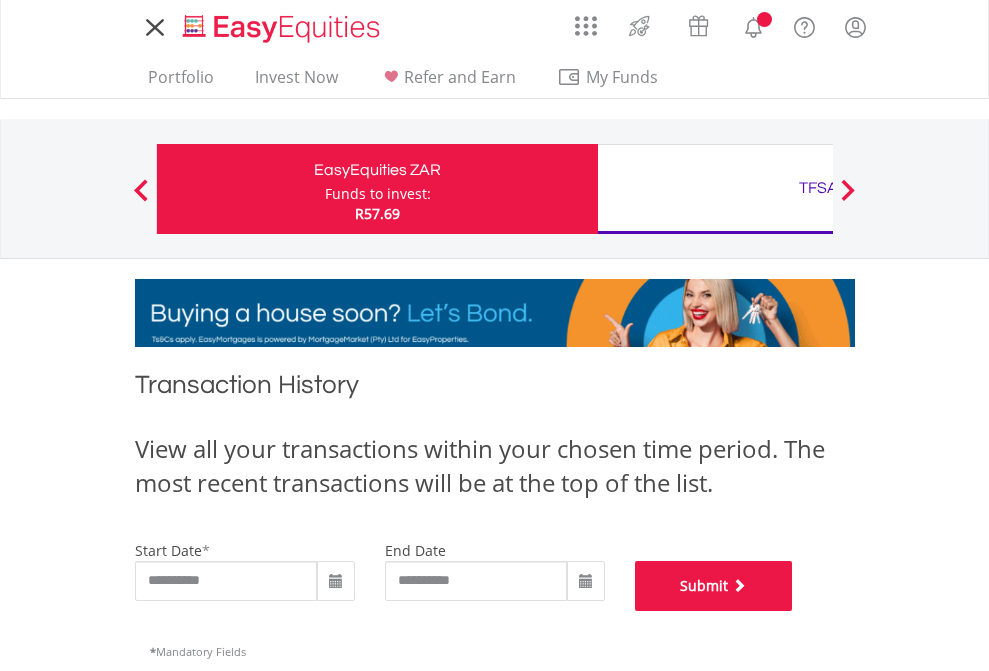 click on "Submit" at bounding box center [714, 586] 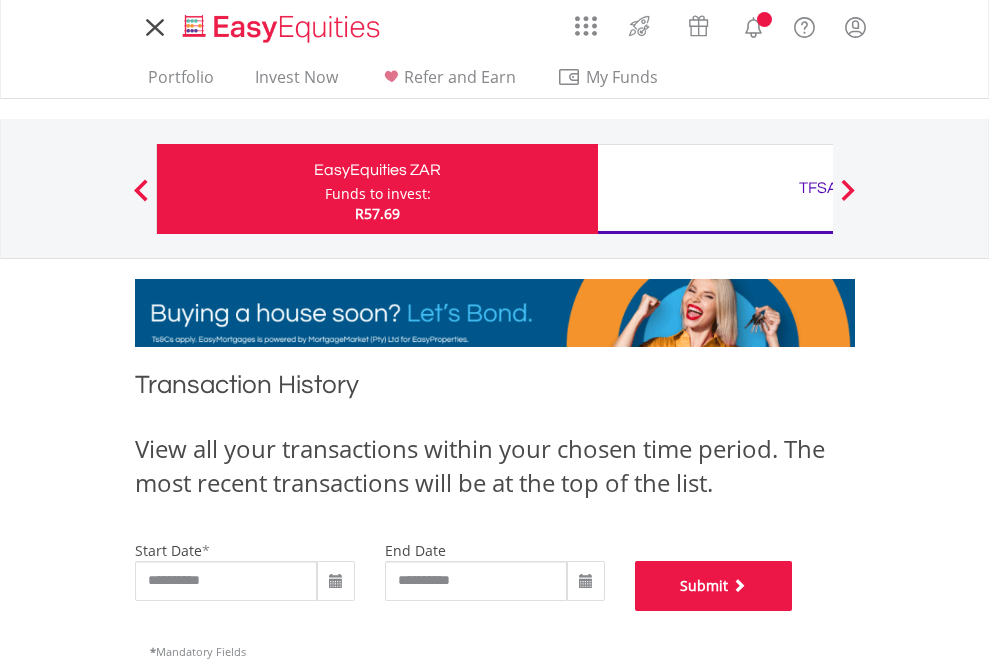 scroll, scrollTop: 811, scrollLeft: 0, axis: vertical 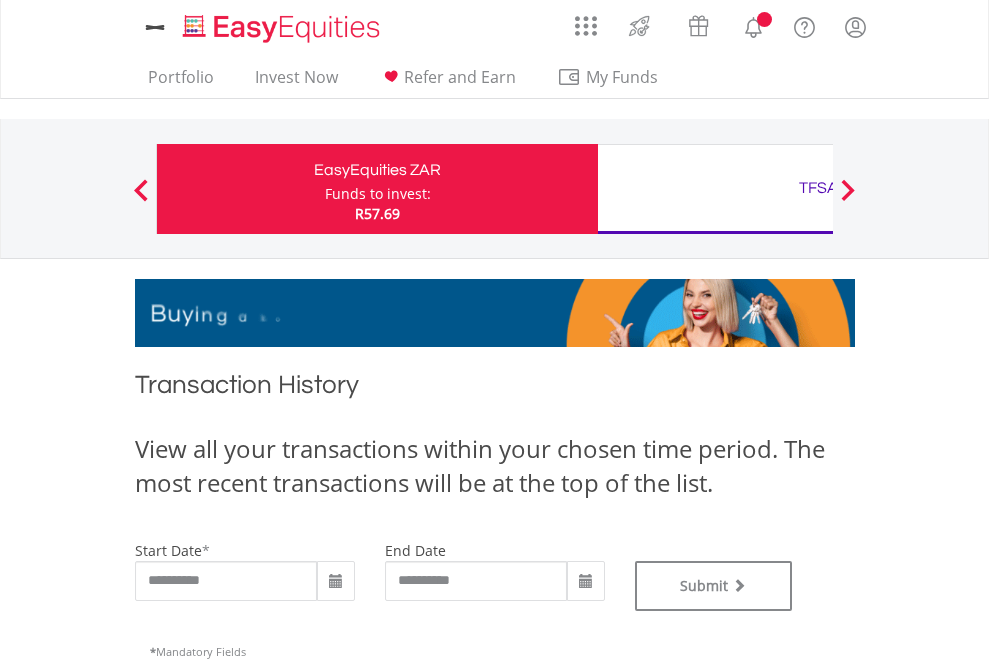 click on "TFSA" at bounding box center (818, 188) 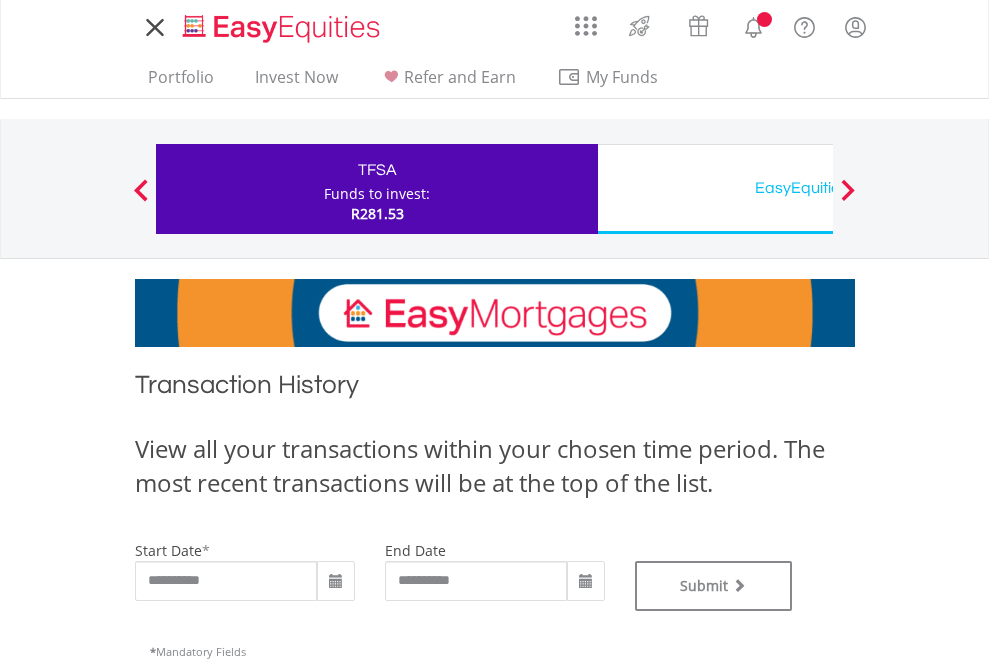 scroll, scrollTop: 0, scrollLeft: 0, axis: both 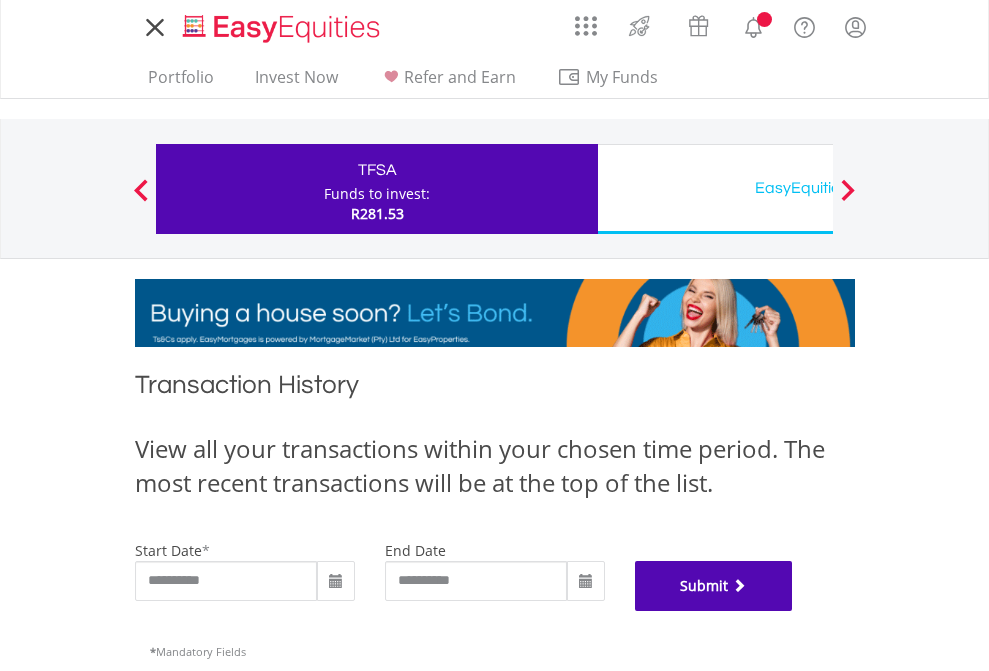 click on "Submit" at bounding box center (714, 586) 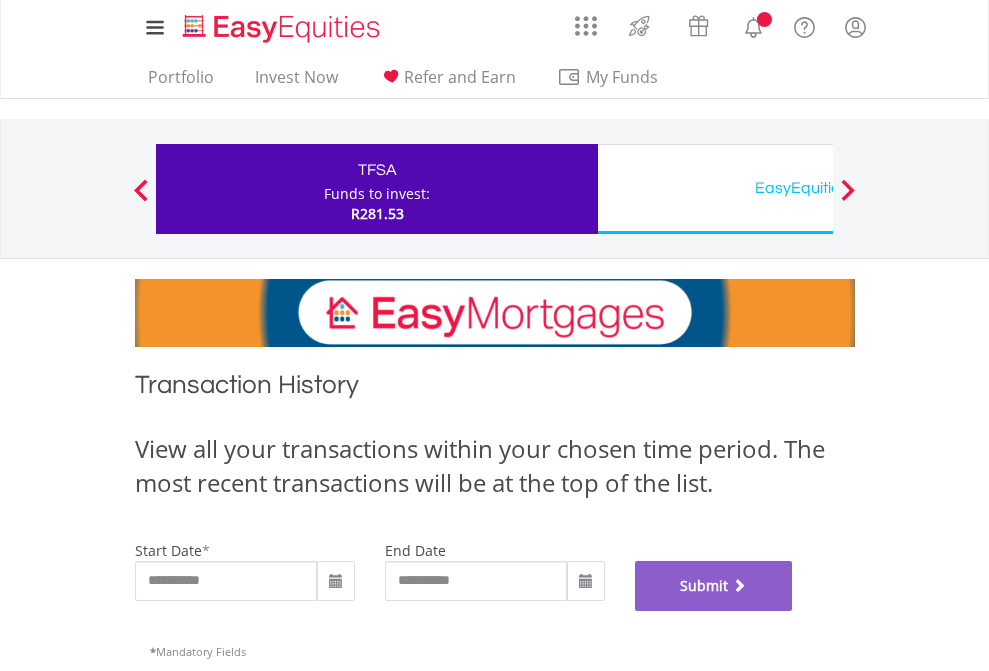 scroll, scrollTop: 811, scrollLeft: 0, axis: vertical 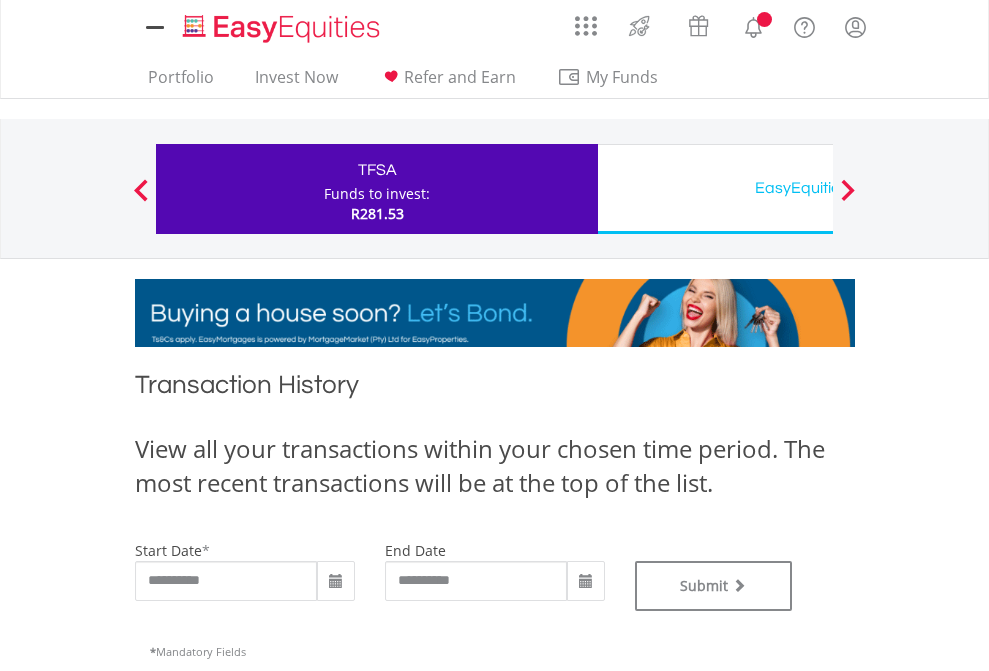 click on "EasyEquities USD" at bounding box center [818, 188] 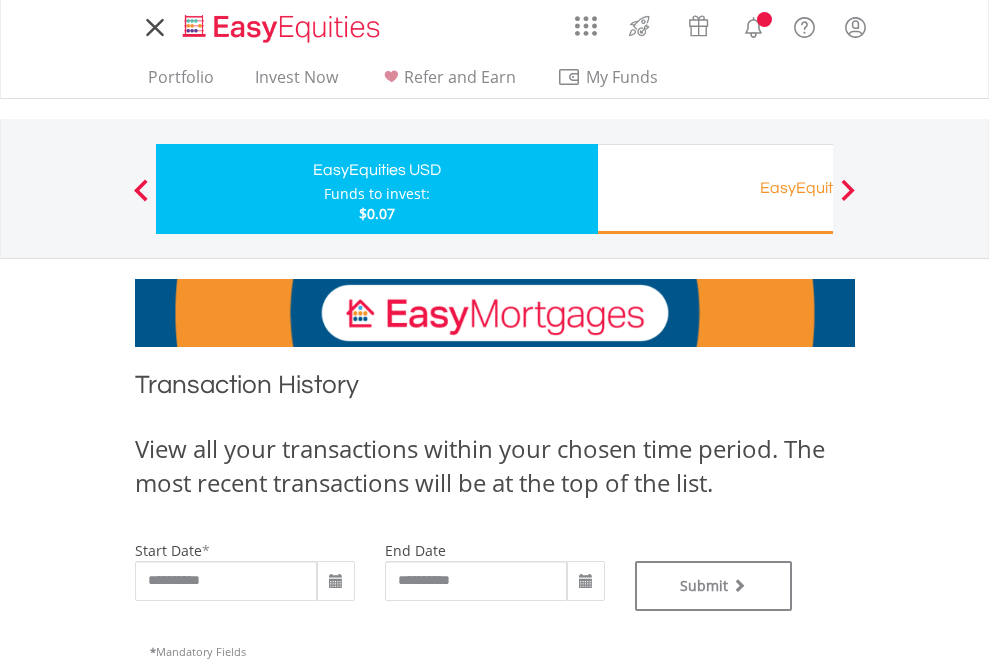 scroll, scrollTop: 0, scrollLeft: 0, axis: both 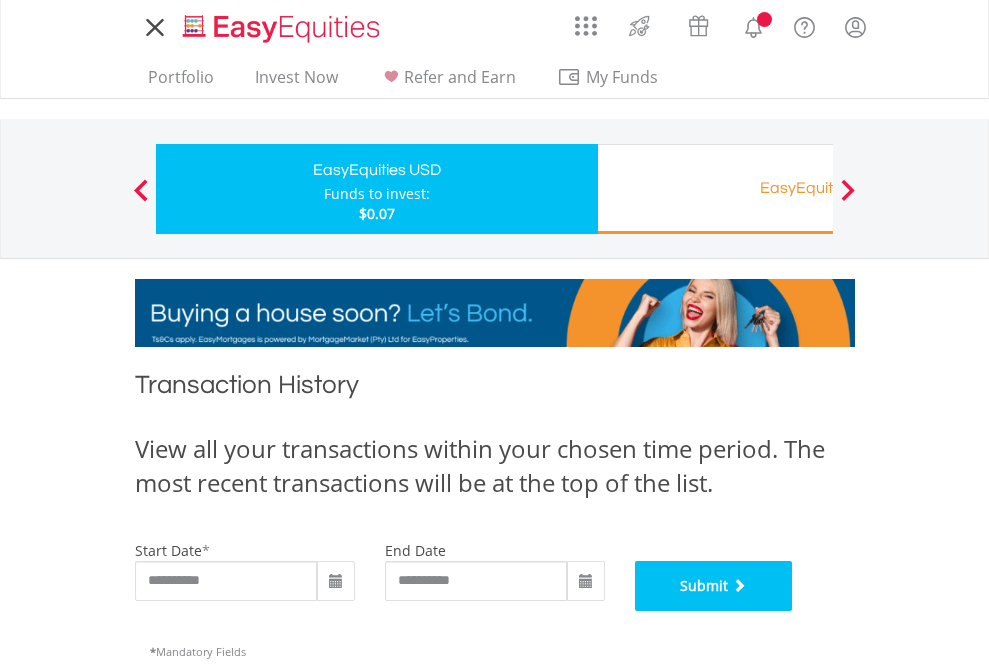 click on "Submit" at bounding box center [714, 586] 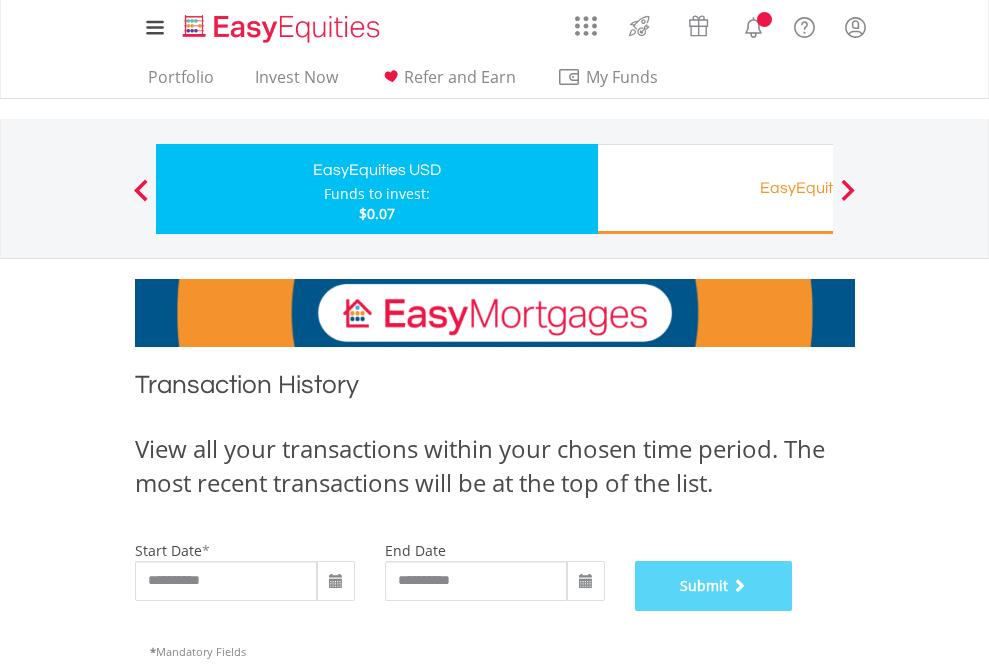 scroll, scrollTop: 811, scrollLeft: 0, axis: vertical 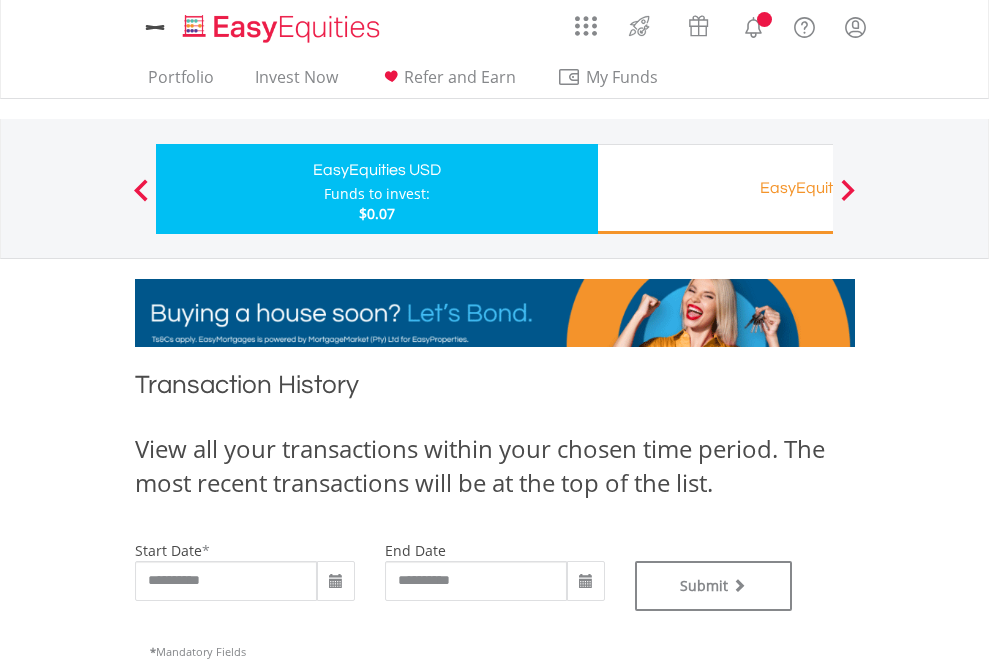 click on "EasyEquities RA" at bounding box center (818, 188) 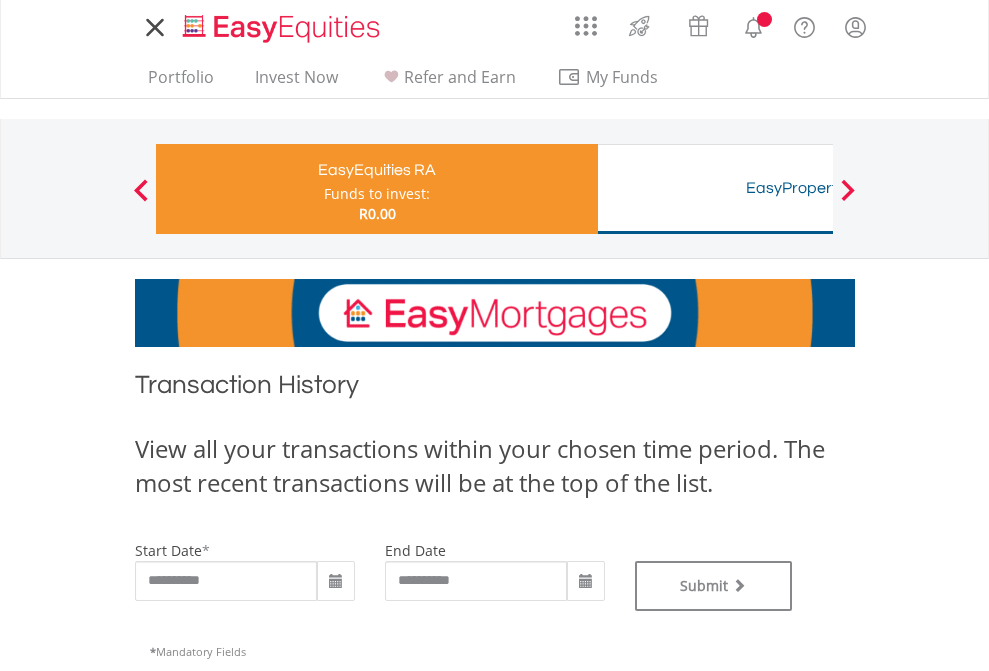 scroll, scrollTop: 0, scrollLeft: 0, axis: both 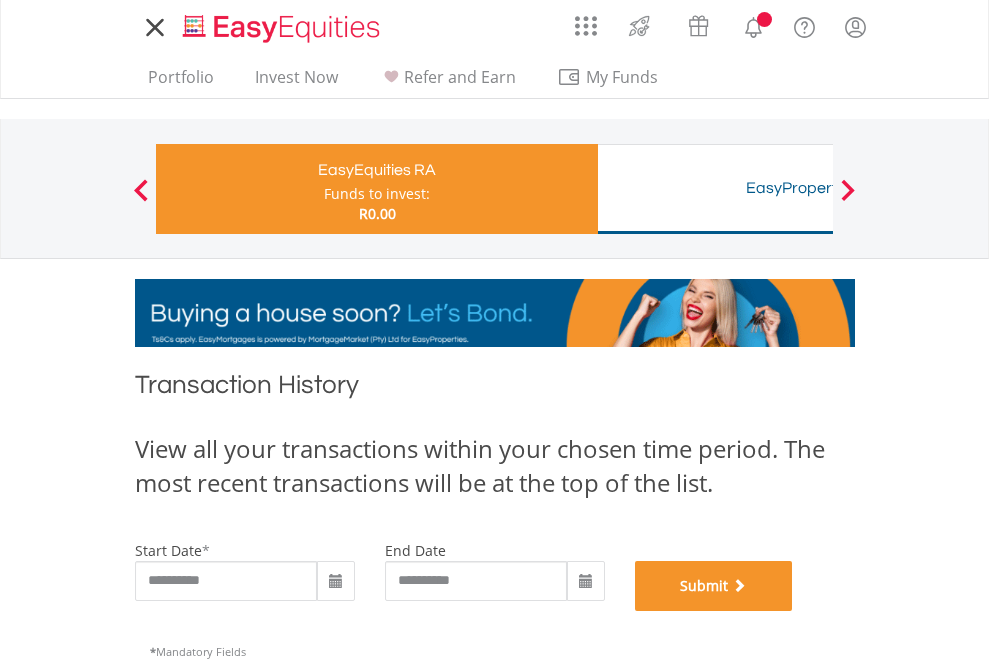 click on "Submit" at bounding box center [714, 586] 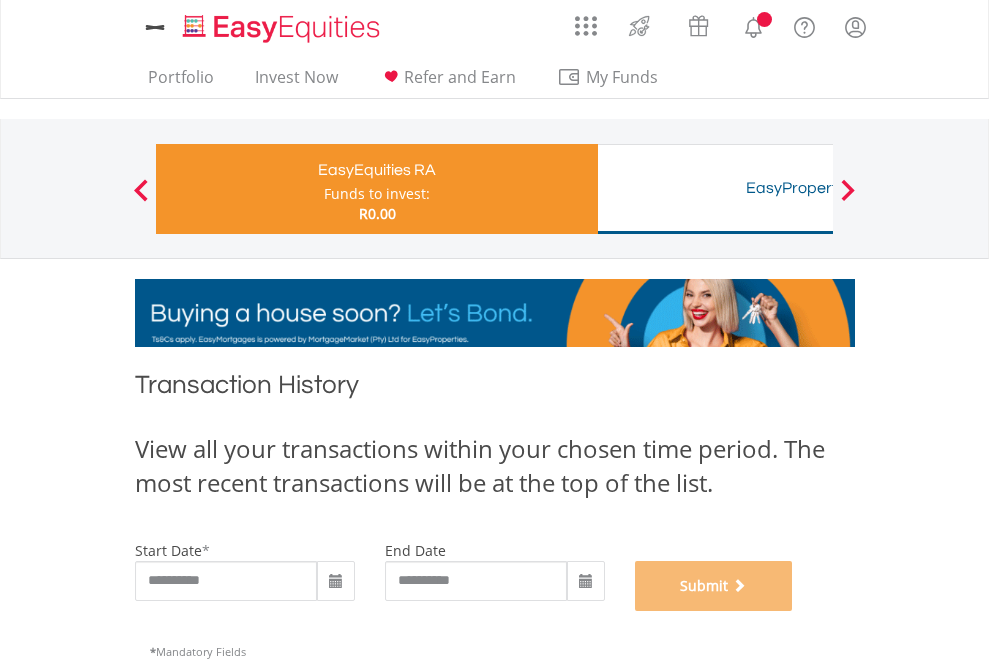 scroll, scrollTop: 811, scrollLeft: 0, axis: vertical 